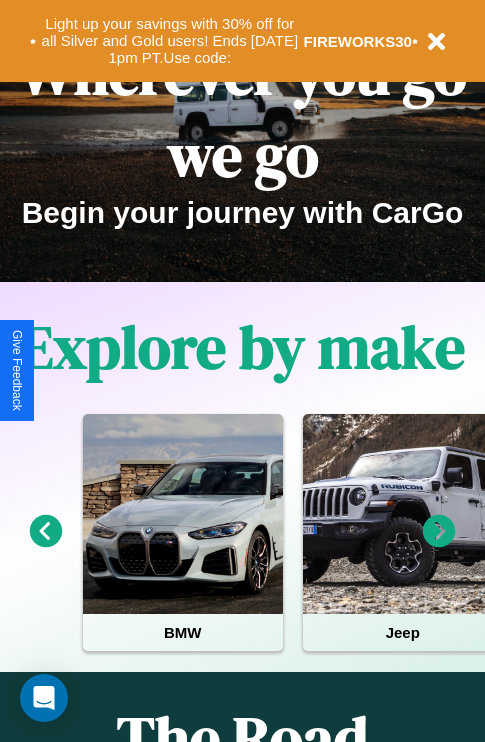 scroll, scrollTop: 308, scrollLeft: 0, axis: vertical 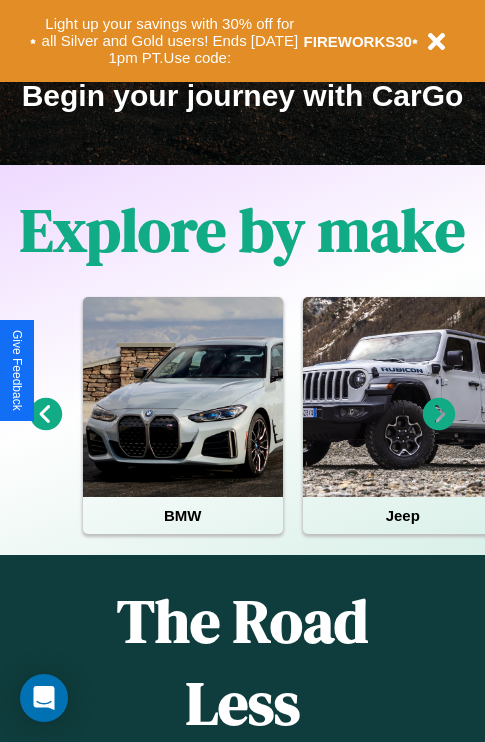 click 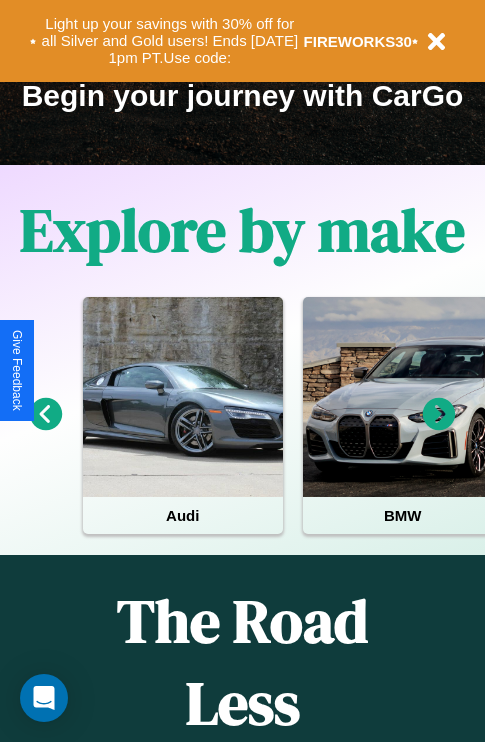 click 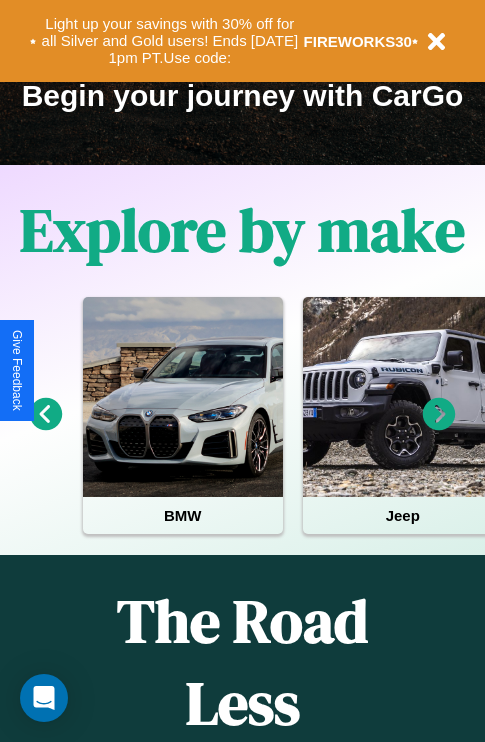 click 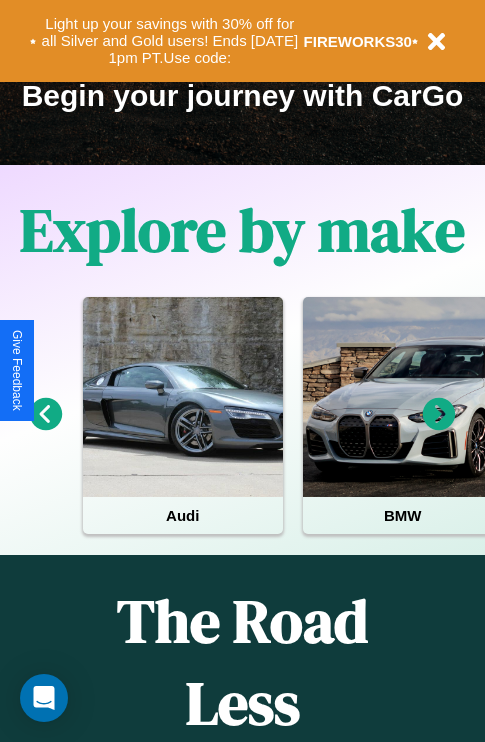 click 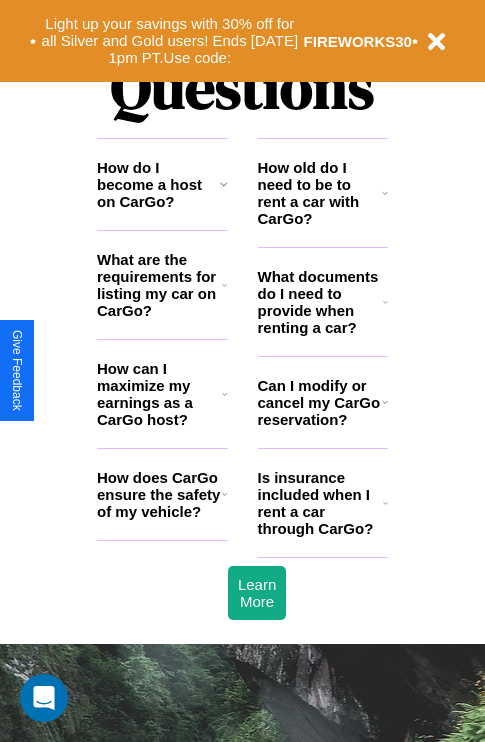 scroll, scrollTop: 2423, scrollLeft: 0, axis: vertical 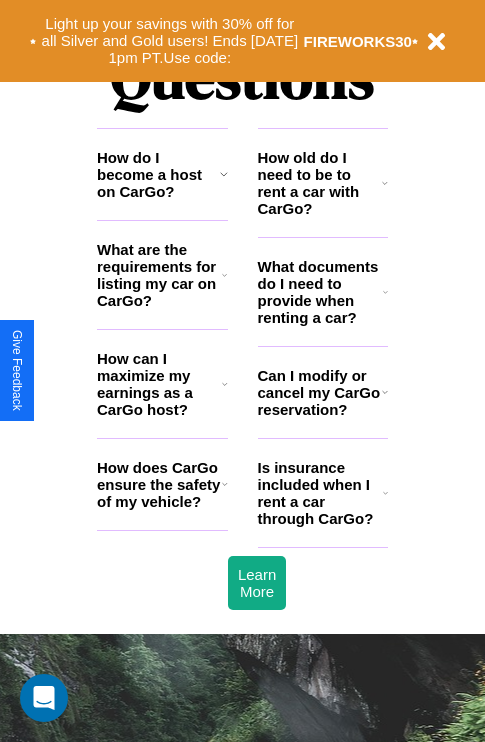 click on "How can I maximize my earnings as a CarGo host?" at bounding box center [159, 384] 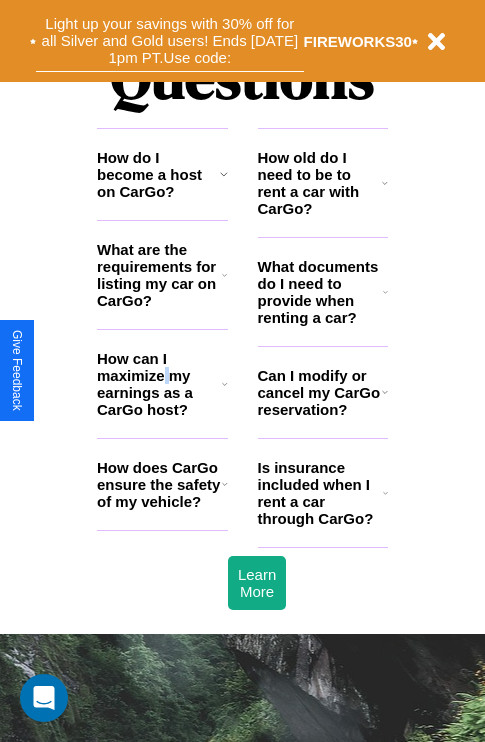 click on "Light up your savings with 30% off for all Silver and Gold users! Ends 8/1 at 1pm PT.  Use code:" at bounding box center [170, 41] 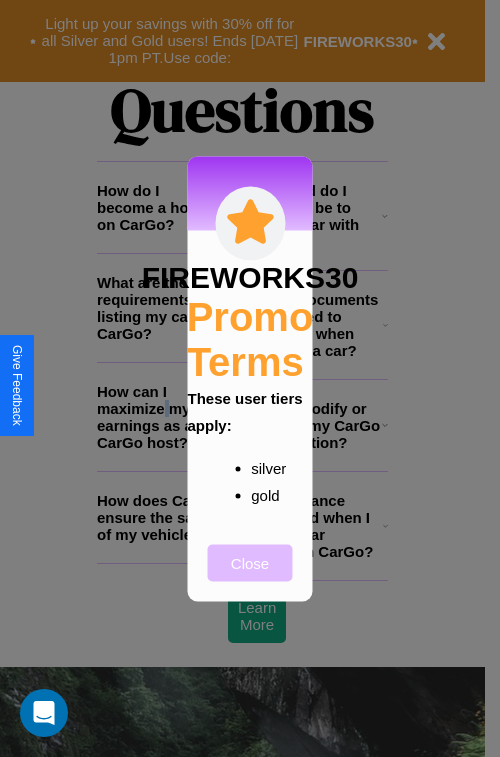 click on "Close" at bounding box center (250, 562) 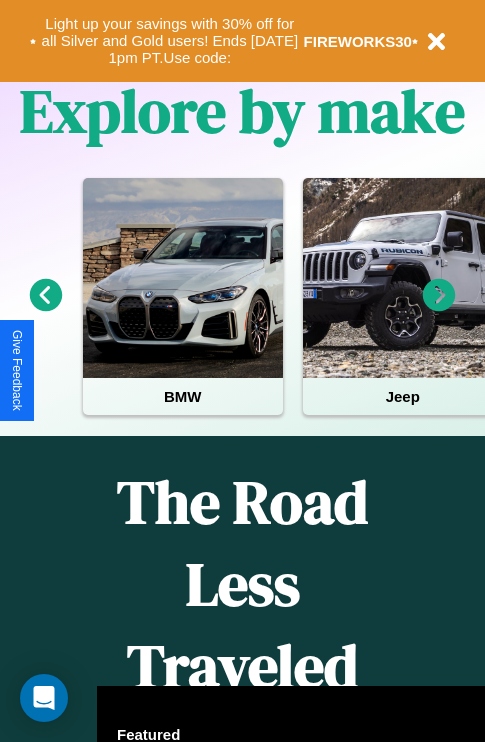 scroll, scrollTop: 308, scrollLeft: 0, axis: vertical 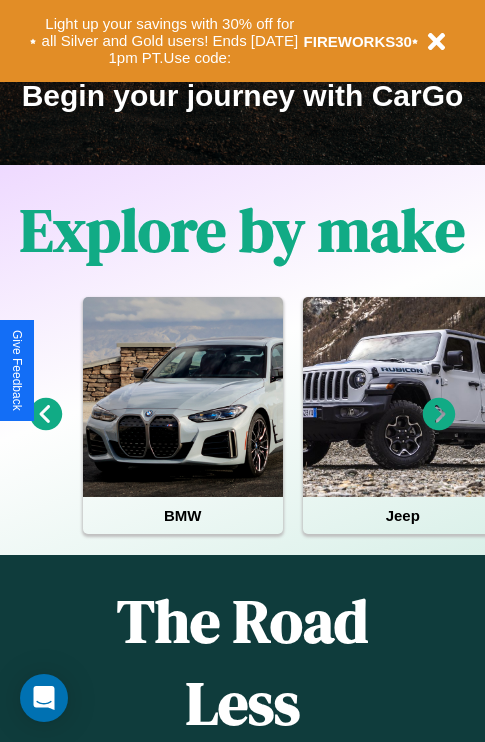 click 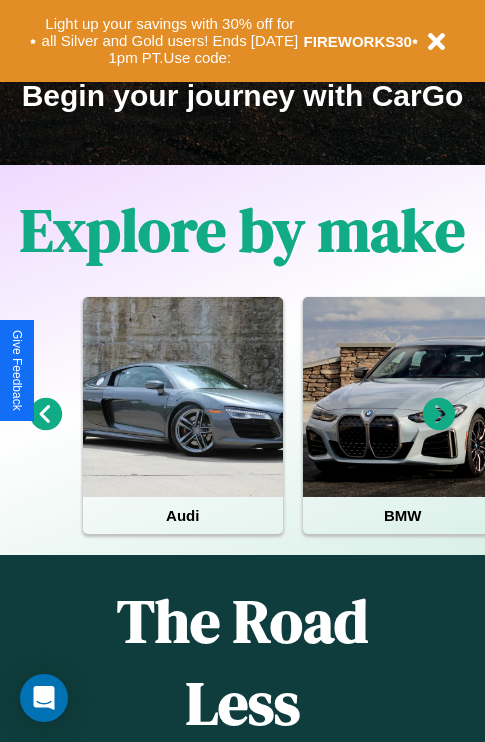 click 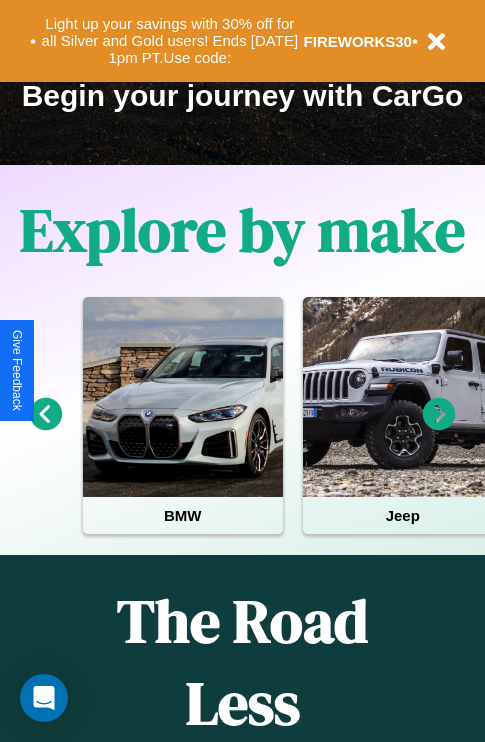 click 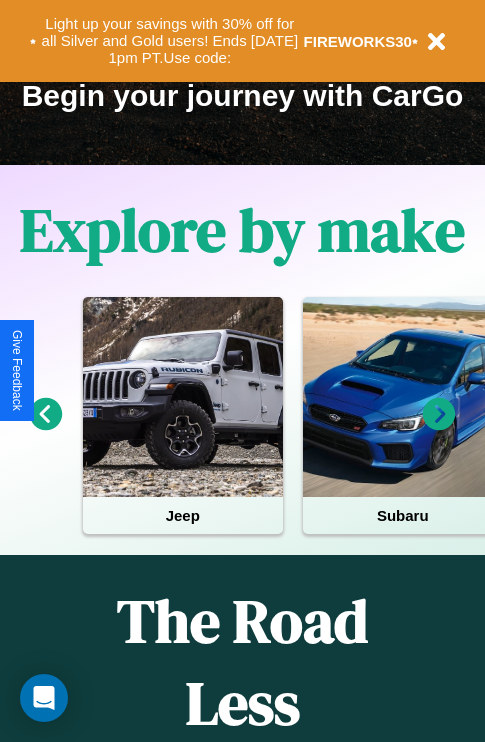 click 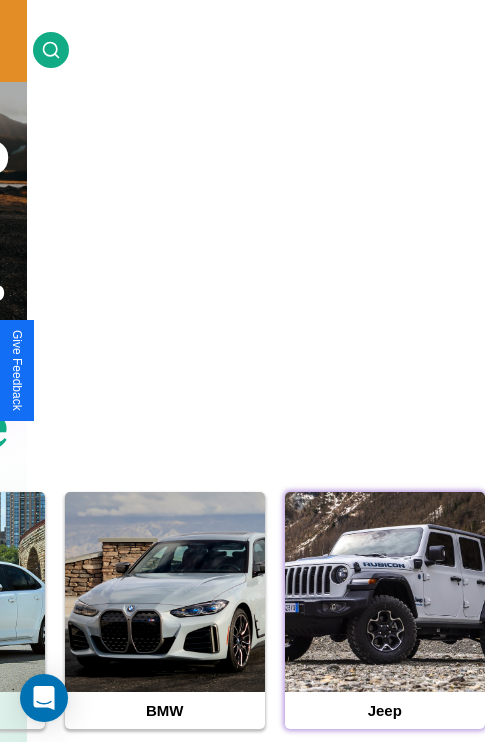 click at bounding box center [385, 592] 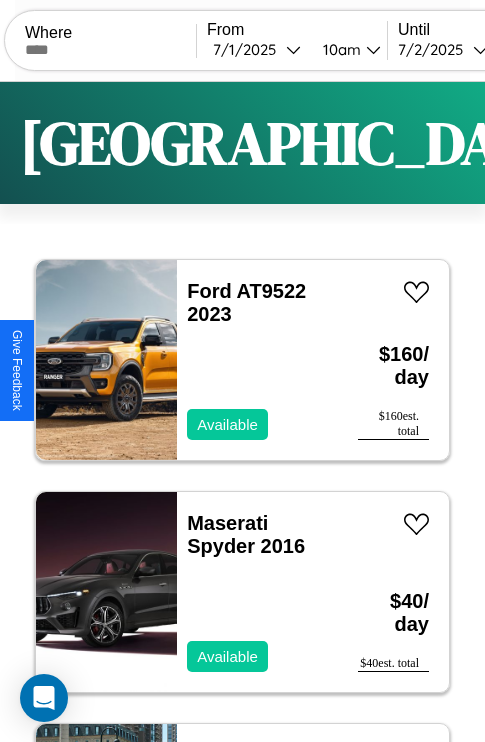 scroll, scrollTop: 66, scrollLeft: 0, axis: vertical 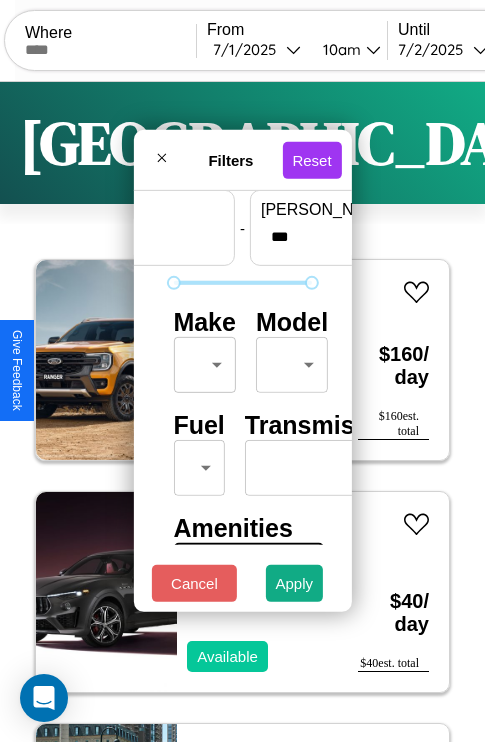 click on "CarGo Where From 7 / 1 / 2025 10am Until 7 / 2 / 2025 10am Become a Host Login Sign Up Dallas Filters 128  cars in this area These cars can be picked up in this city. Ford   AT9522   2023 Available $ 160  / day $ 160  est. total Maserati   Spyder   2016 Available $ 40  / day $ 40  est. total Toyota   Supra   2024 Available $ 90  / day $ 90  est. total Maserati   Grancabrio   2016 Available $ 60  / day $ 60  est. total Lincoln   Town Car   2023 Unavailable $ 100  / day $ 100  est. total Lamborghini   Murcielago   2023 Available $ 100  / day $ 100  est. total Aston Martin   DB9   2014 Available $ 80  / day $ 80  est. total Land Rover   Defender   2018 Available $ 150  / day $ 150  est. total Volvo   VAH   2019 Available $ 160  / day $ 160  est. total Infiniti   G35   2023 Available $ 80  / day $ 80  est. total Mercedes   420   2016 Available $ 160  / day $ 160  est. total BMW   740Li   2020 Unavailable $ 200  / day $ 200  est. total Tesla   Semi   2024 Available $ 100  / day $ 100  est. total Bentley     2021 $" at bounding box center (242, 412) 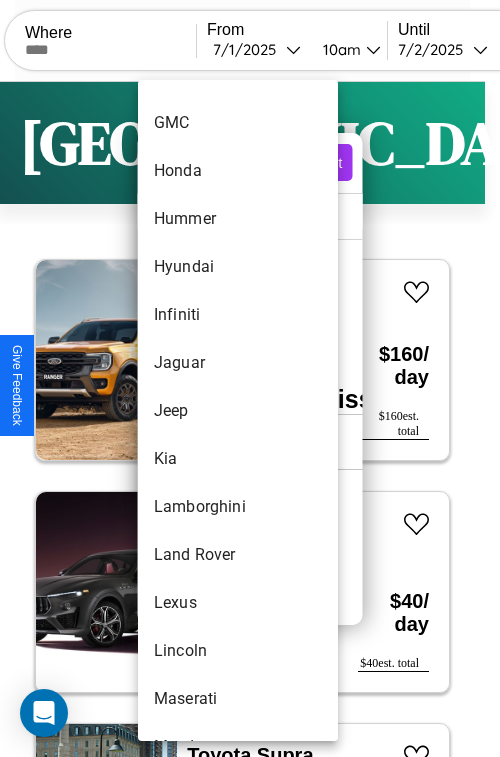 scroll, scrollTop: 710, scrollLeft: 0, axis: vertical 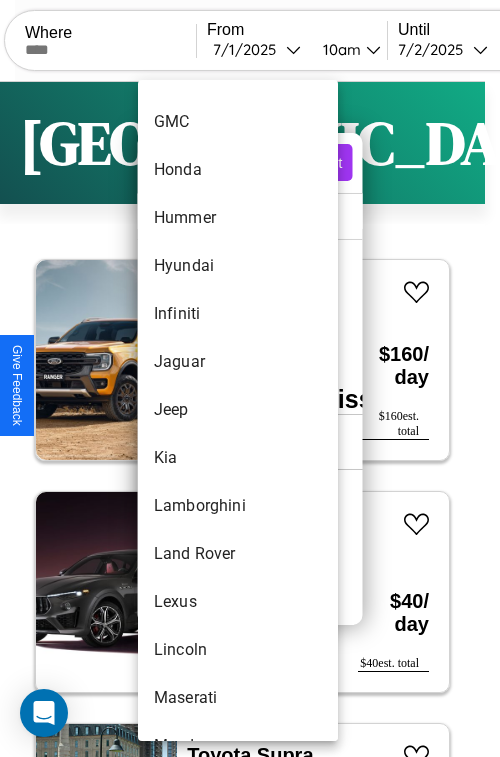 click on "Jeep" at bounding box center (238, 410) 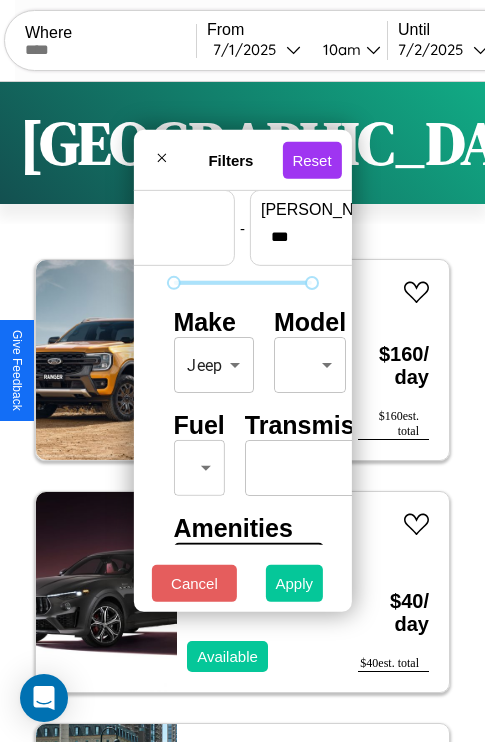 click on "Apply" at bounding box center [295, 583] 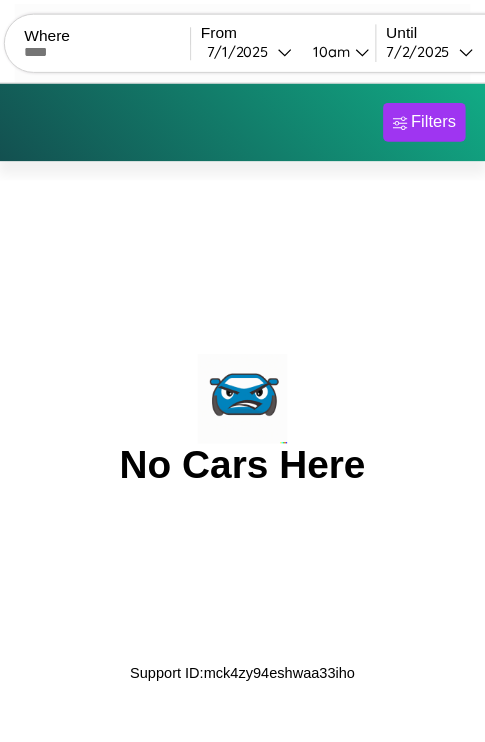 scroll, scrollTop: 0, scrollLeft: 0, axis: both 